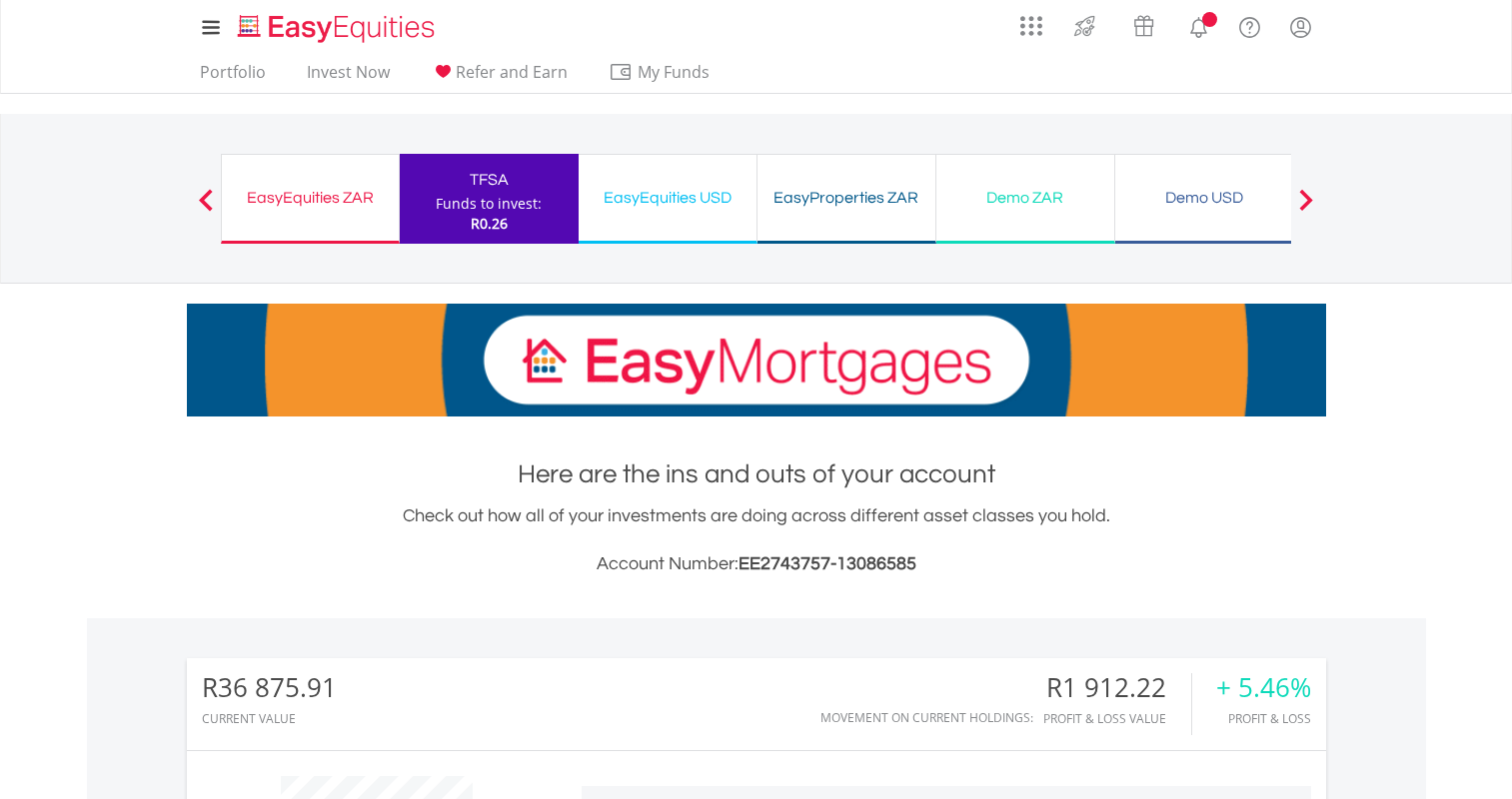 scroll, scrollTop: 0, scrollLeft: 0, axis: both 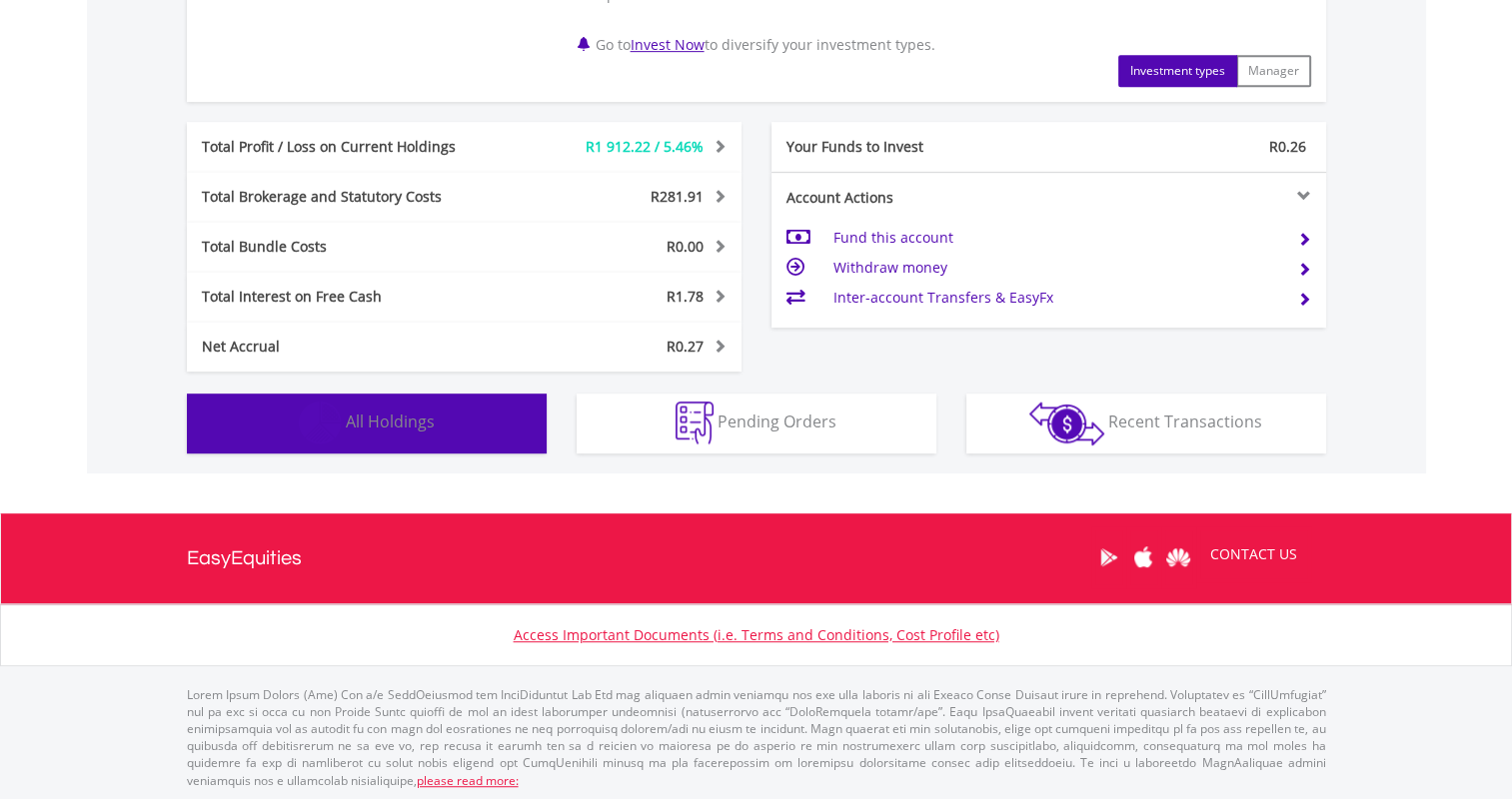 click on "Holdings
All Holdings" at bounding box center (367, 423) 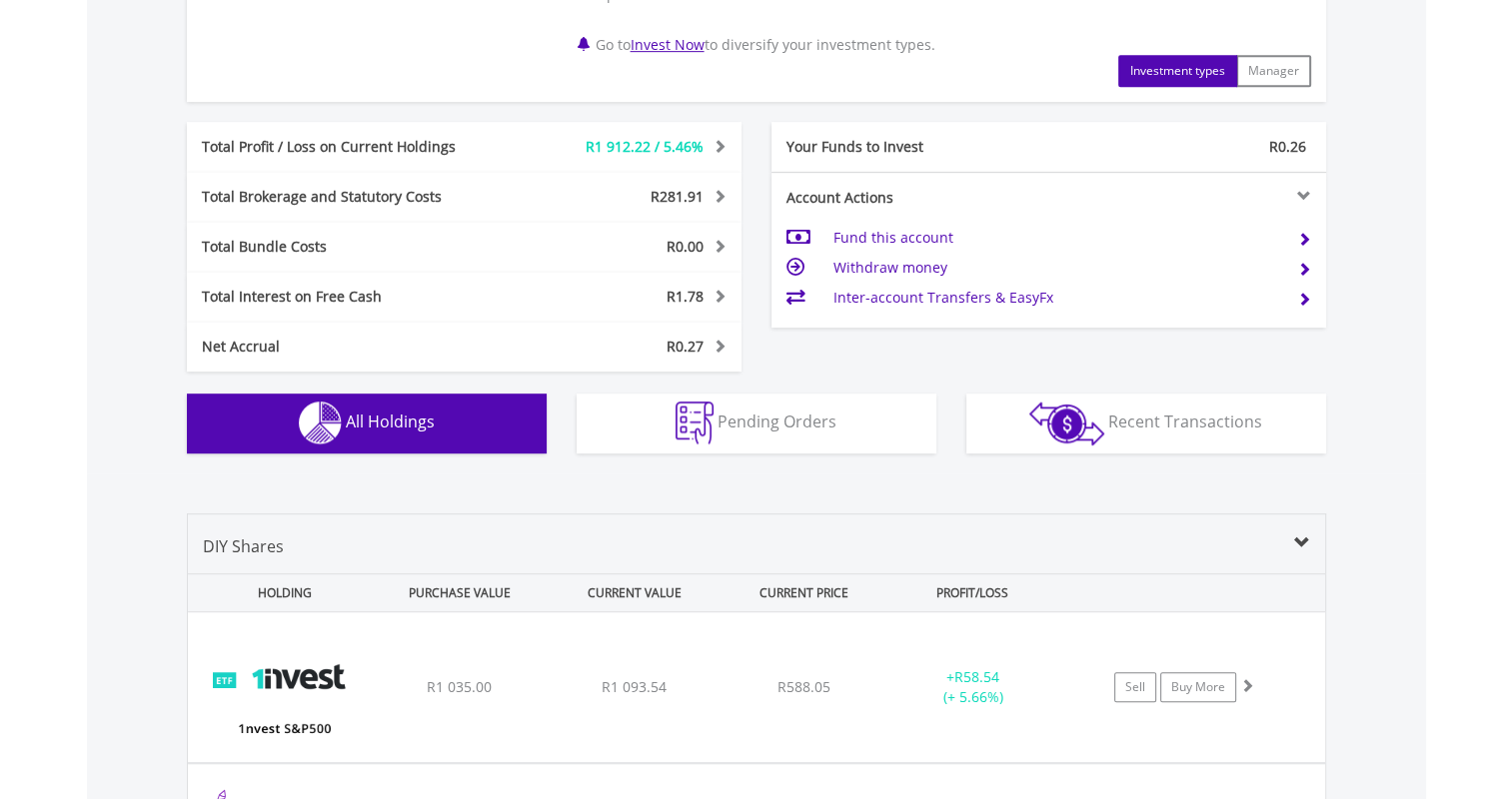 scroll, scrollTop: 1519, scrollLeft: 0, axis: vertical 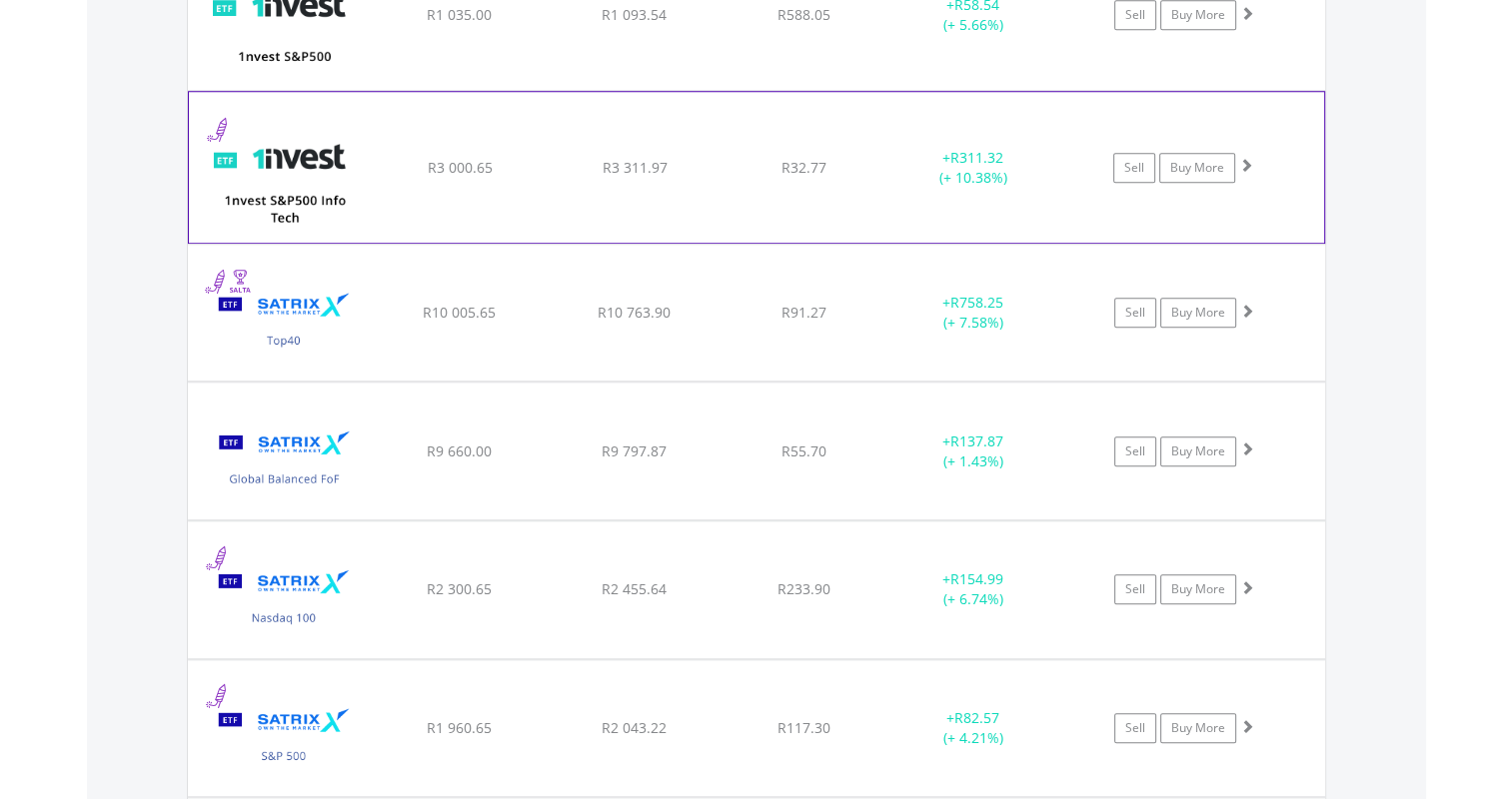 click on "R32.77" at bounding box center [803, 15] 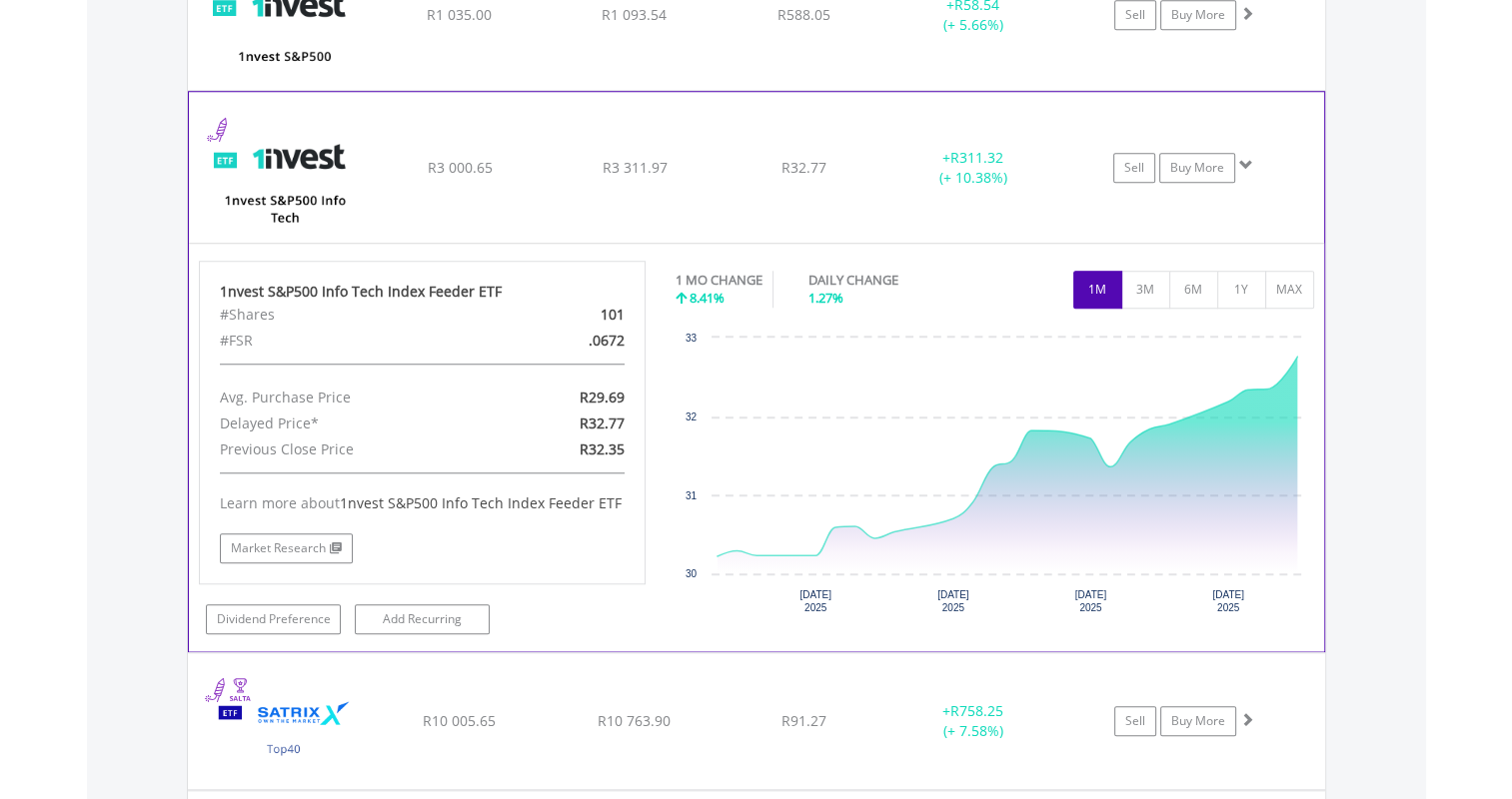 click on "R3 311.97" at bounding box center [634, 14] 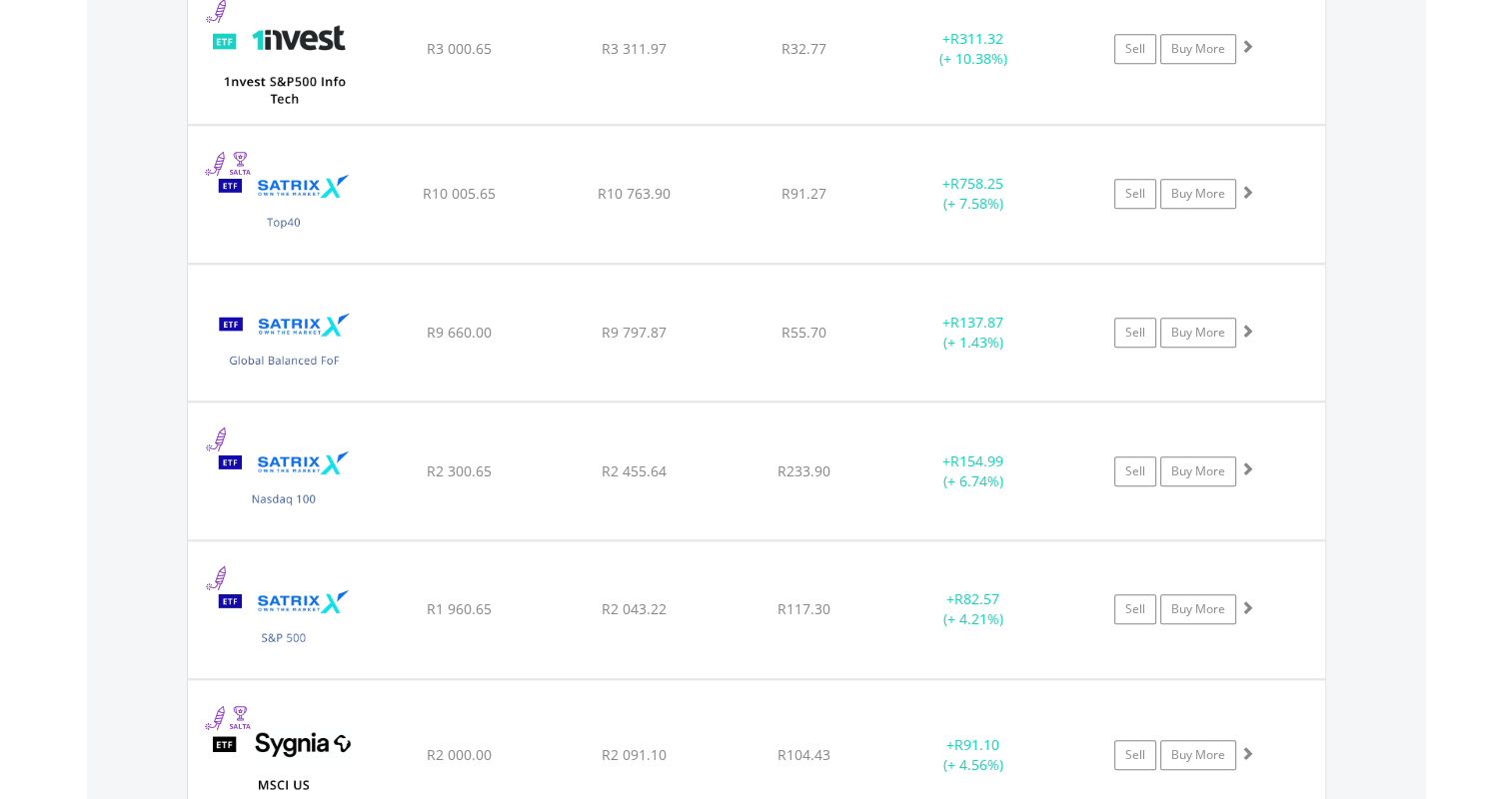 scroll, scrollTop: 1792, scrollLeft: 0, axis: vertical 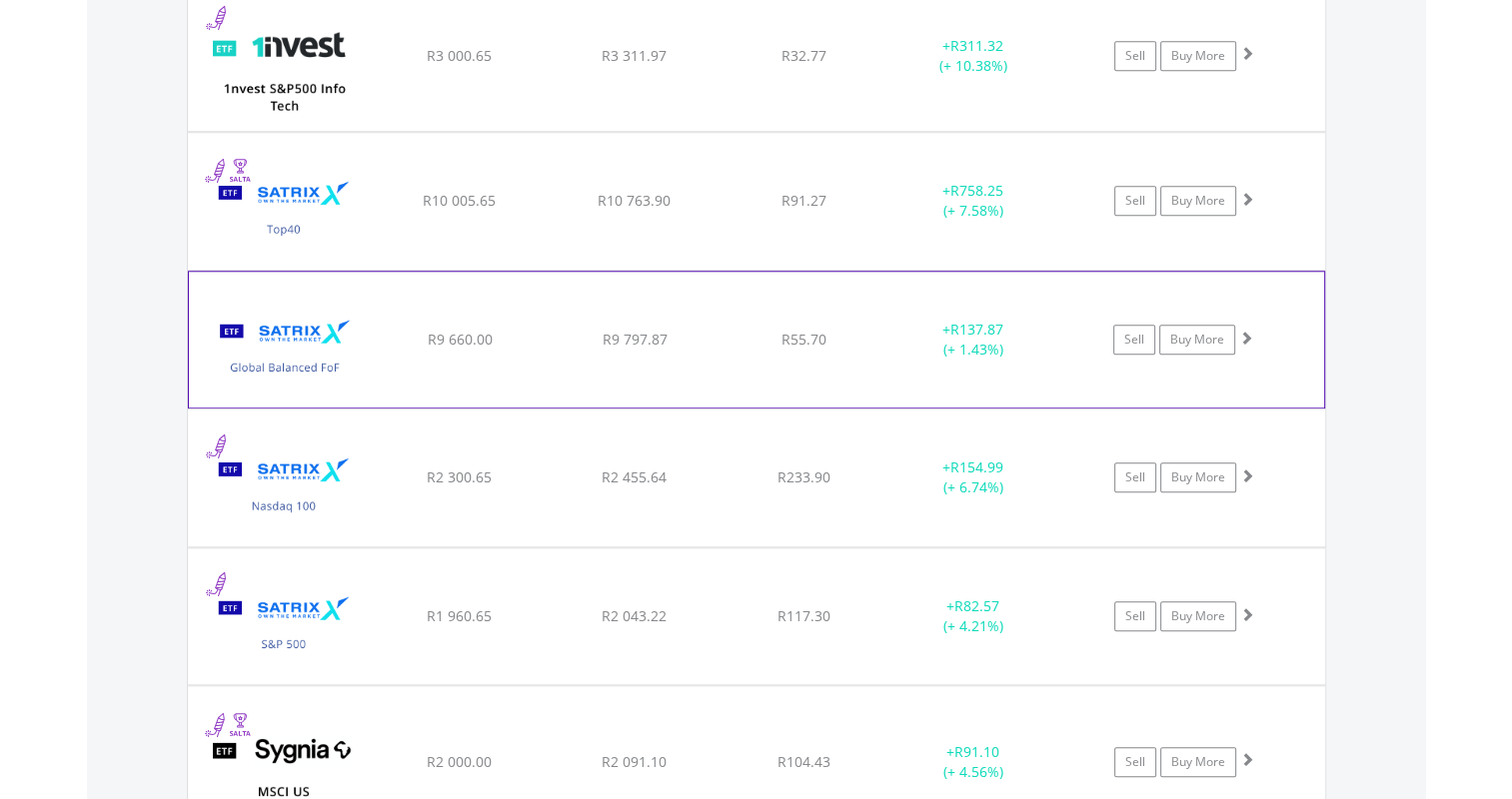 click on "R55.70" at bounding box center [803, -97] 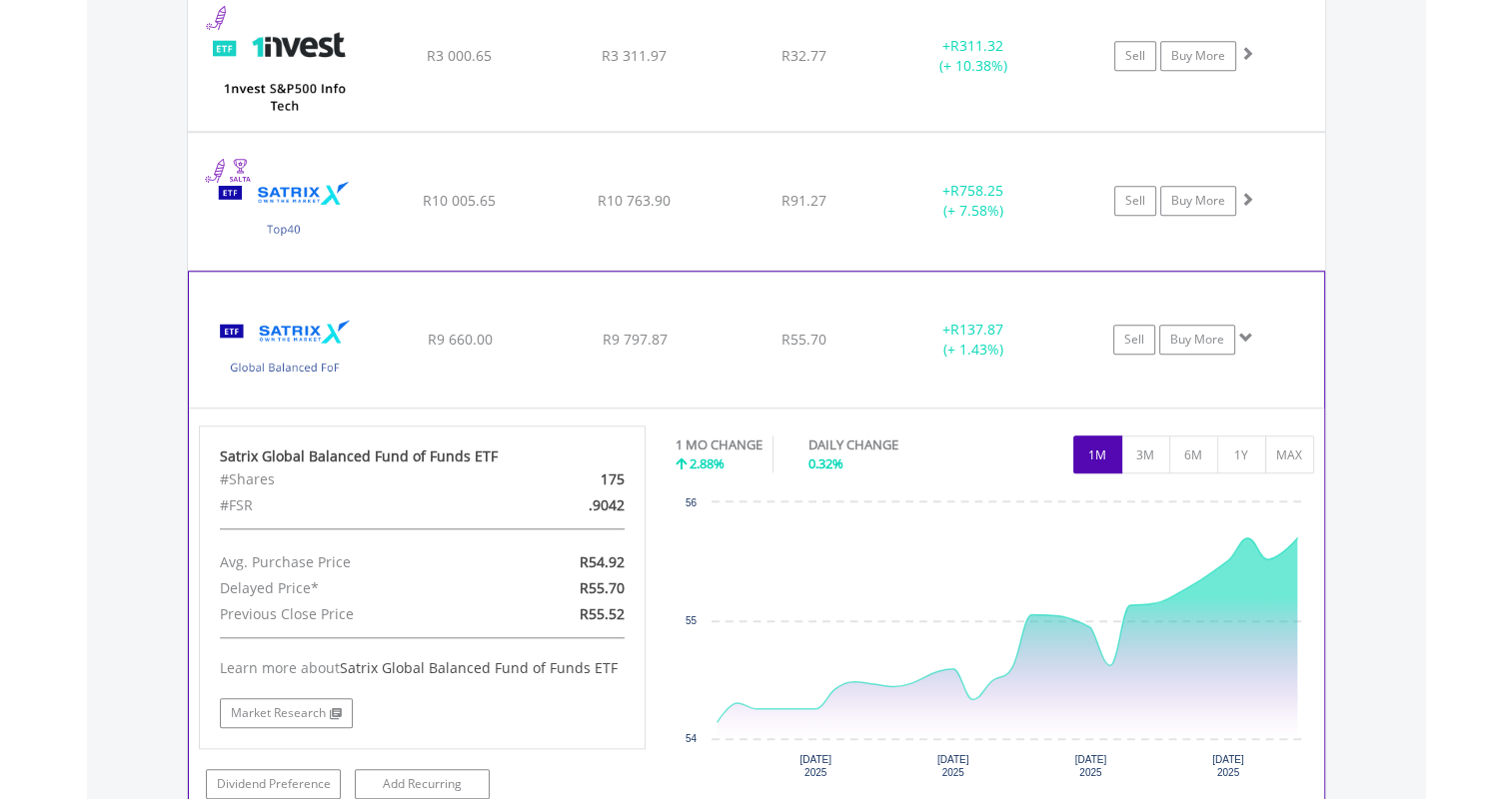 click on "R9 797.87" at bounding box center [634, -97] 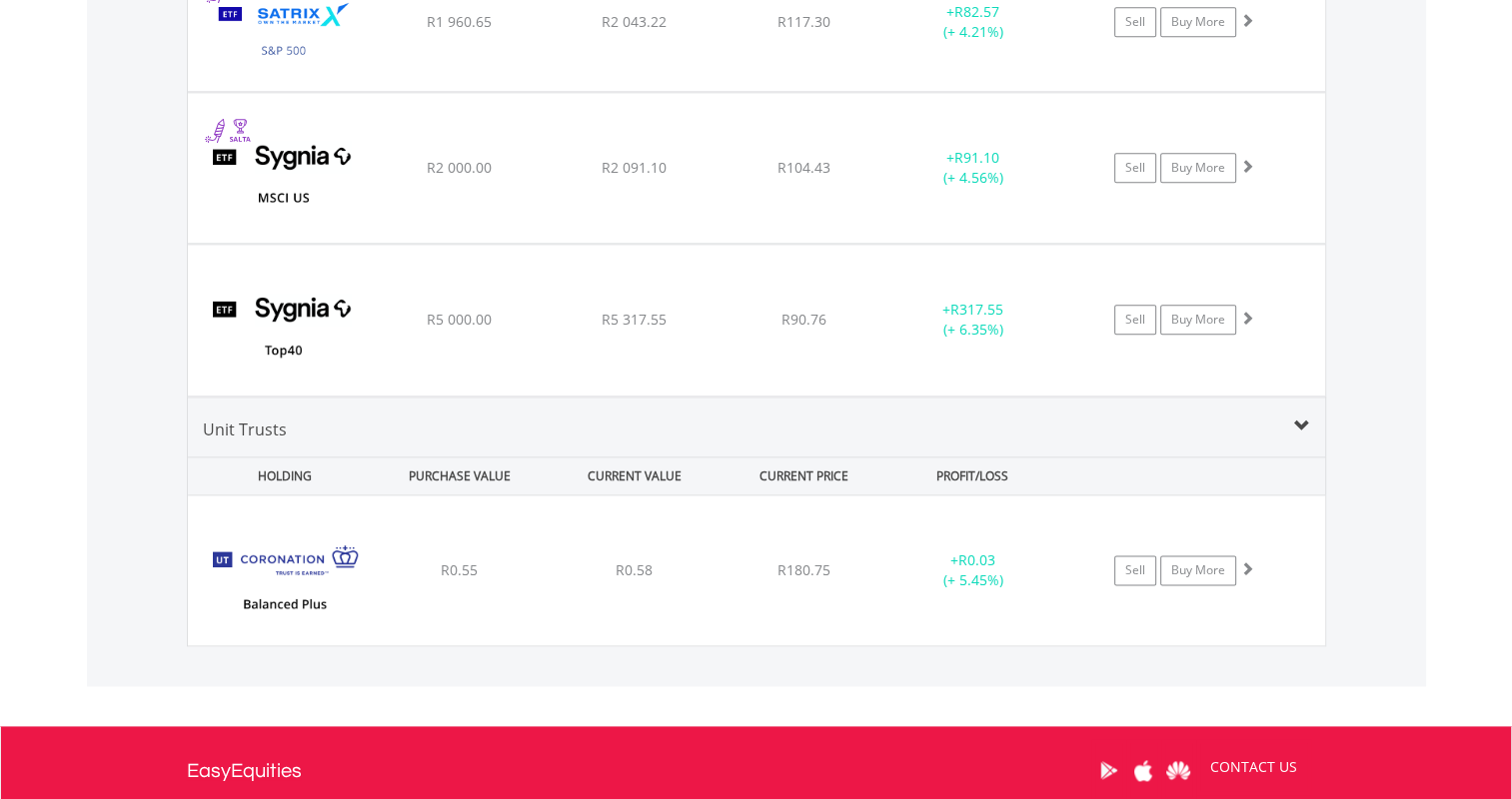 scroll, scrollTop: 2389, scrollLeft: 0, axis: vertical 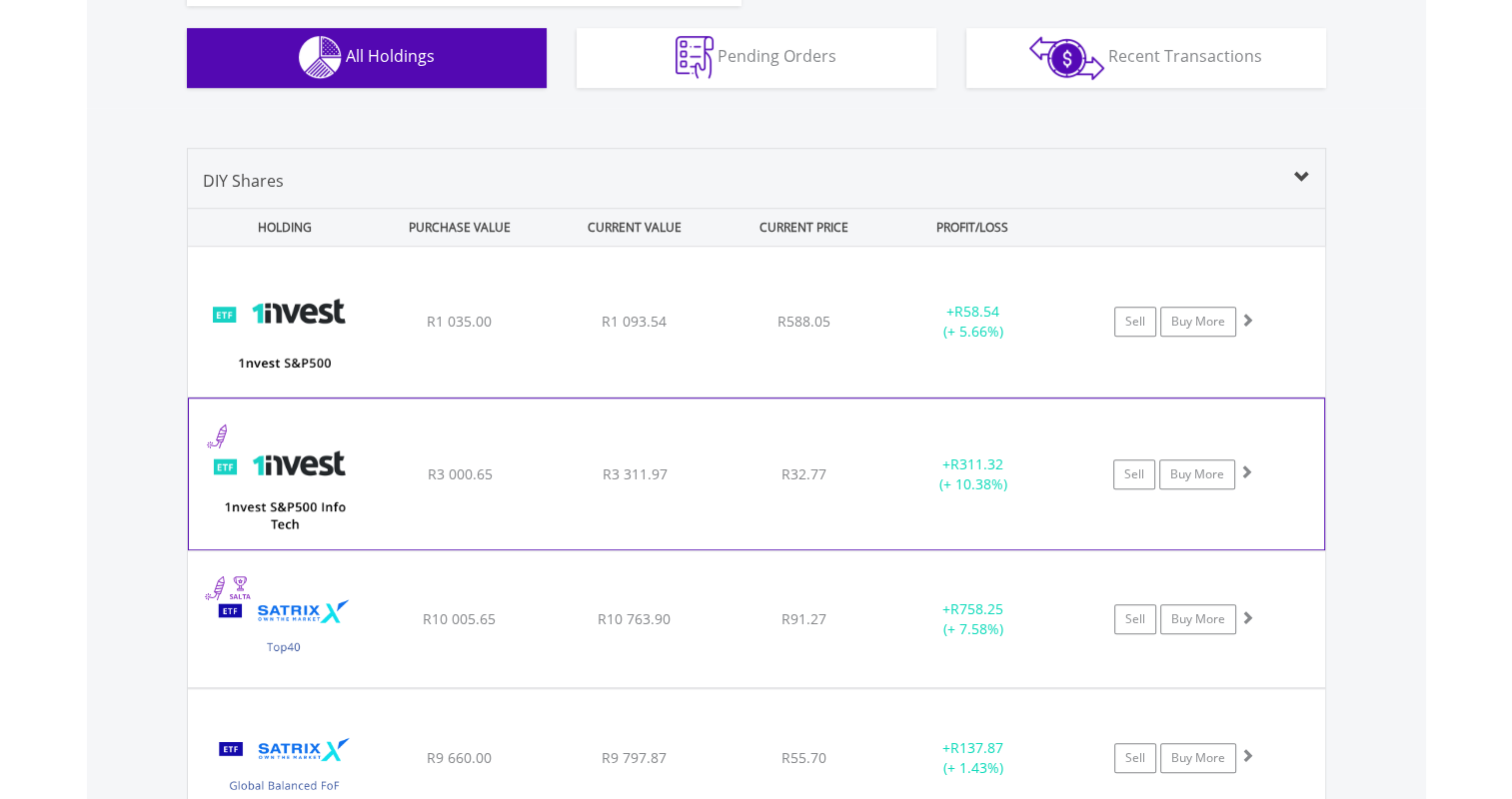 click on "R3 311.97" at bounding box center (634, 322) 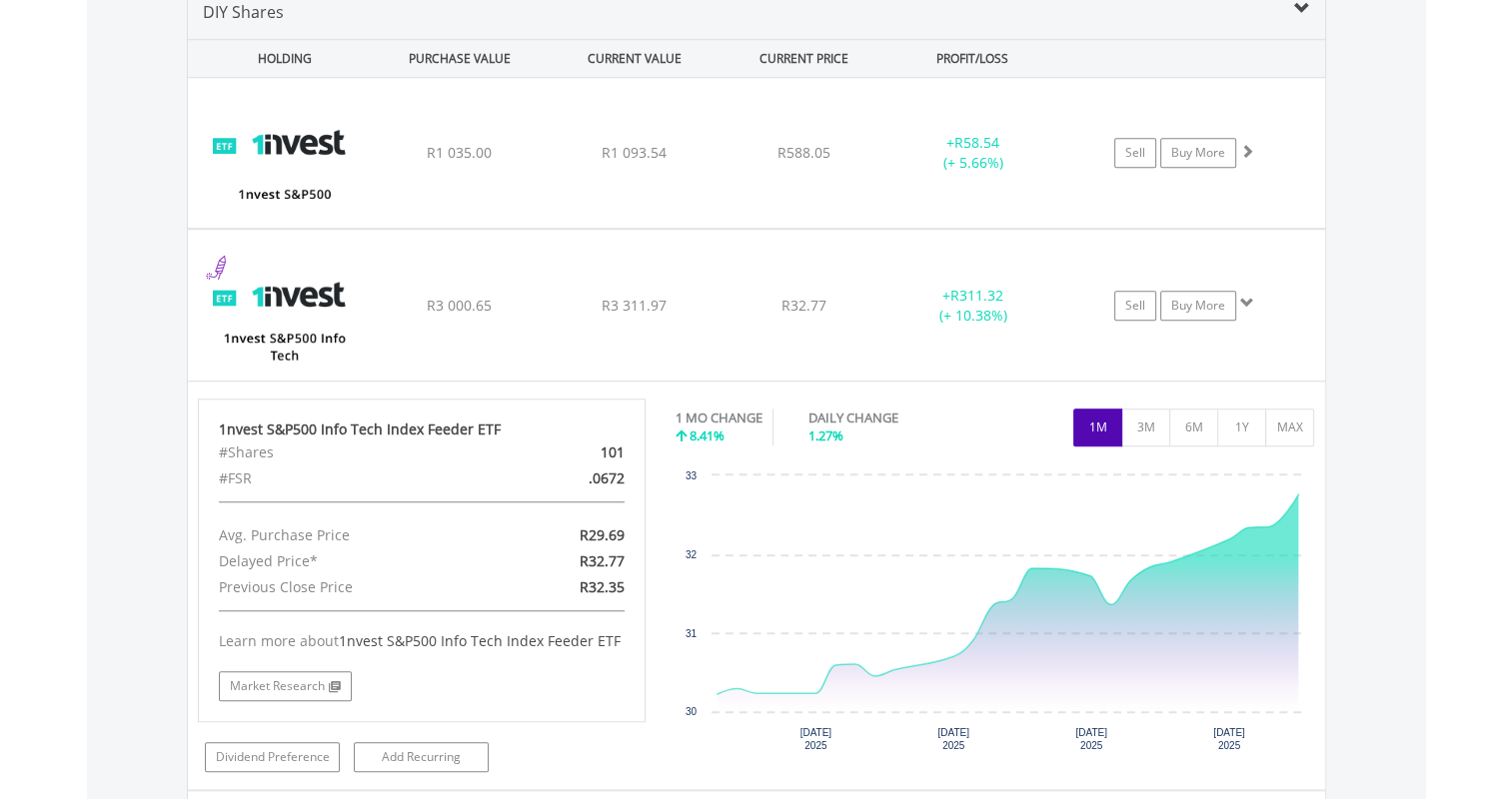 scroll, scrollTop: 1562, scrollLeft: 0, axis: vertical 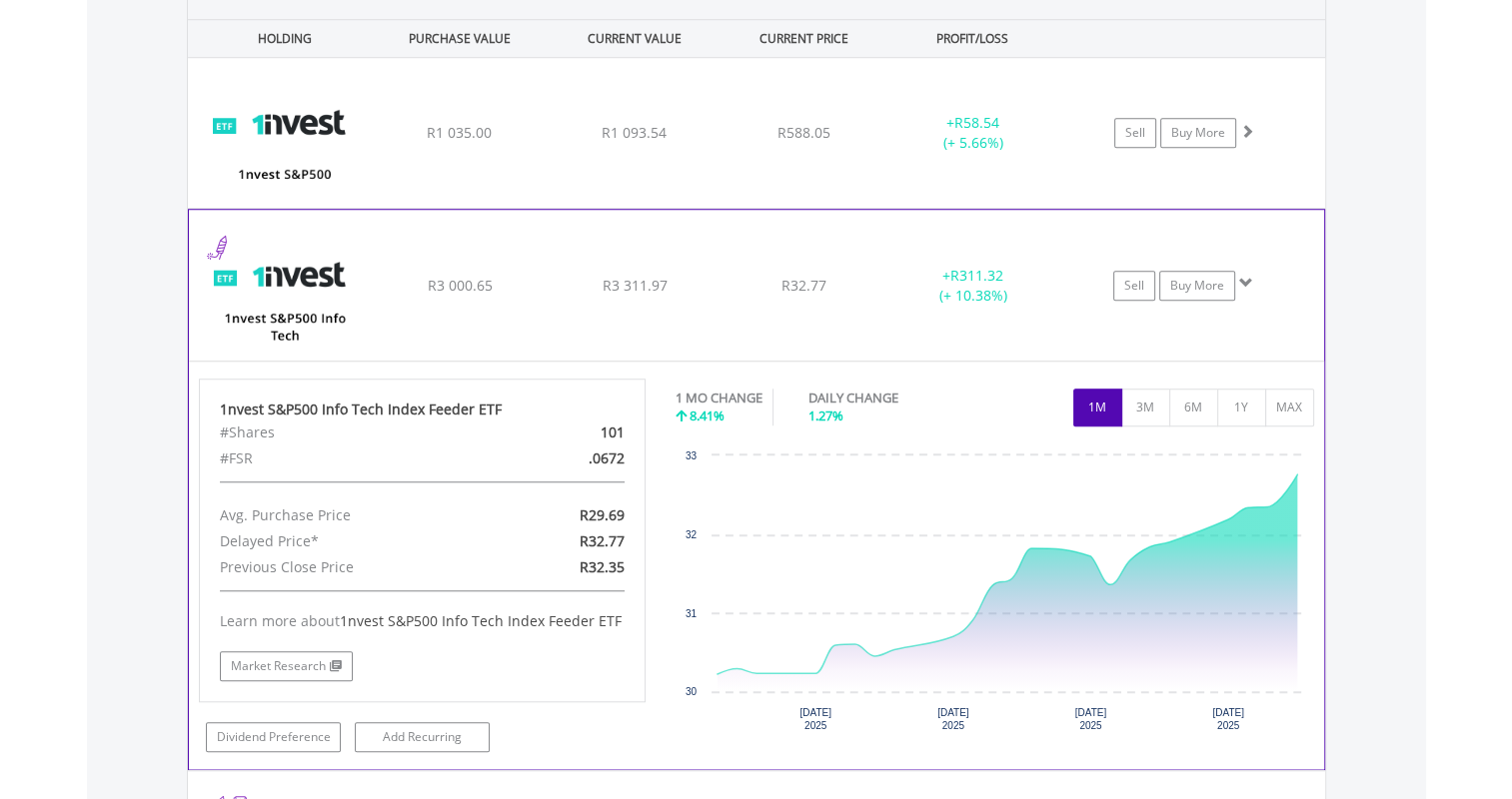 click on "R3 311.97" at bounding box center [634, 132] 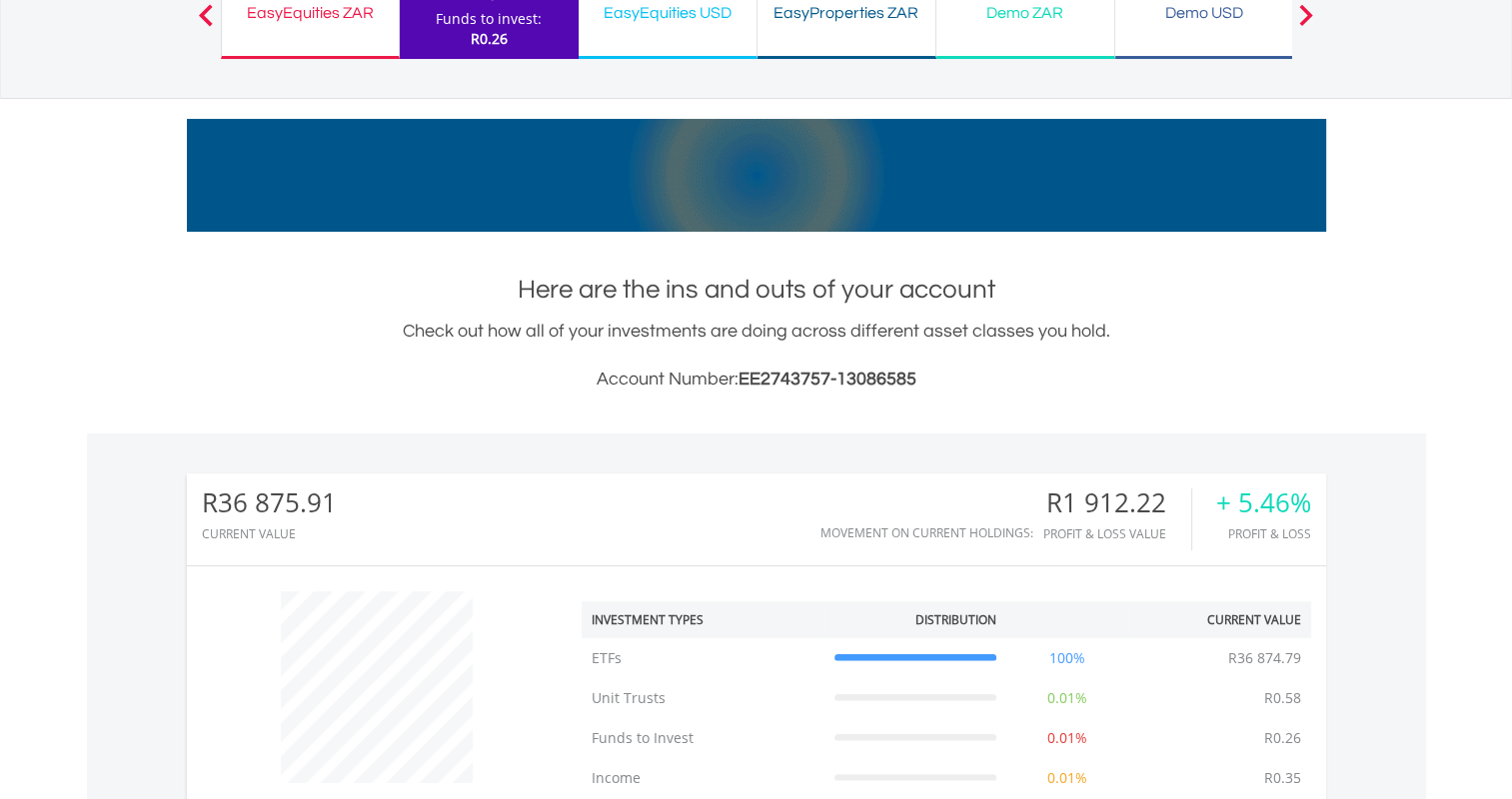 scroll, scrollTop: 120, scrollLeft: 0, axis: vertical 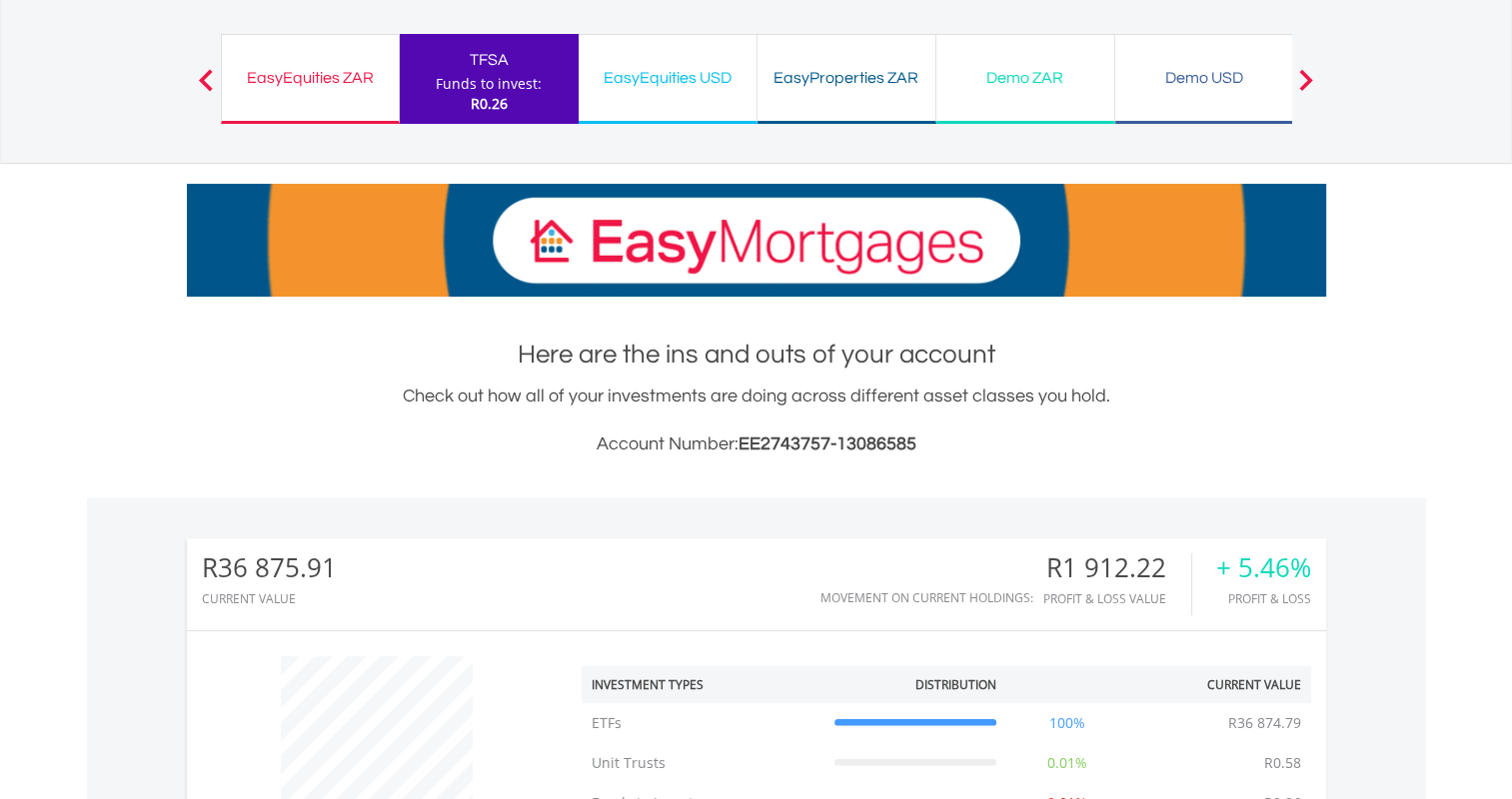 click on "EasyEquities USD" at bounding box center [668, 78] 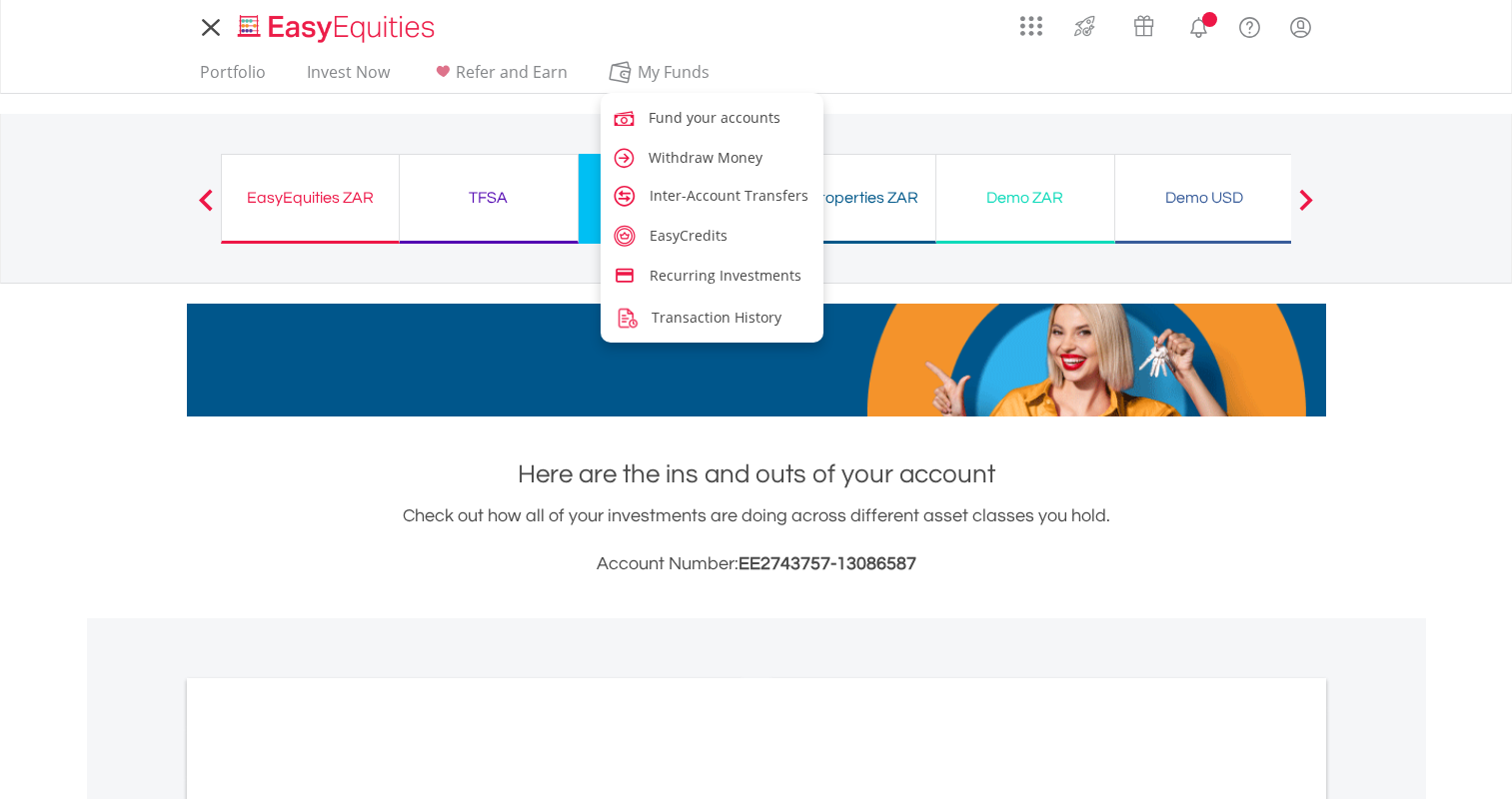 scroll, scrollTop: 0, scrollLeft: 0, axis: both 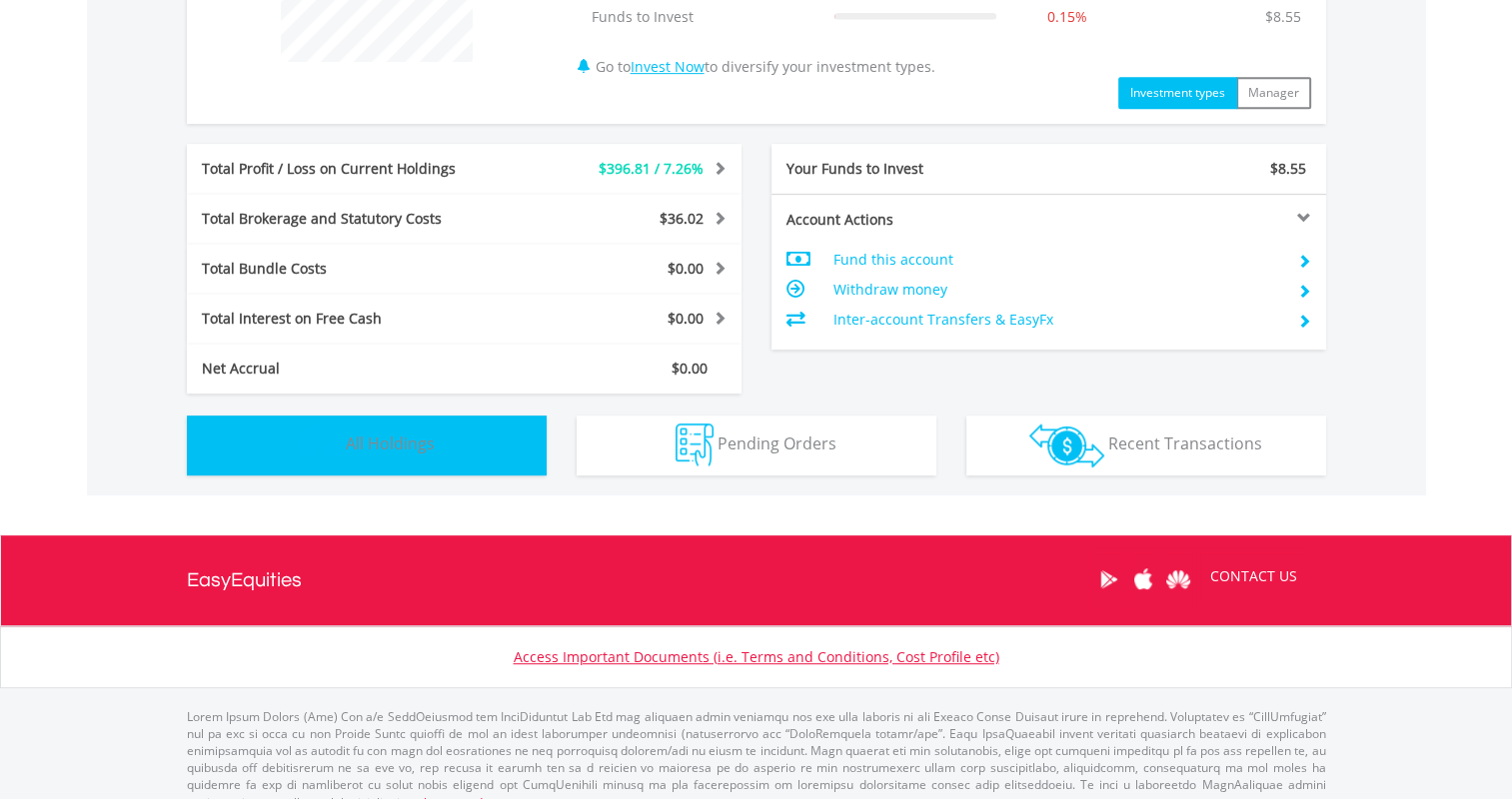 click on "All Holdings" at bounding box center (390, 443) 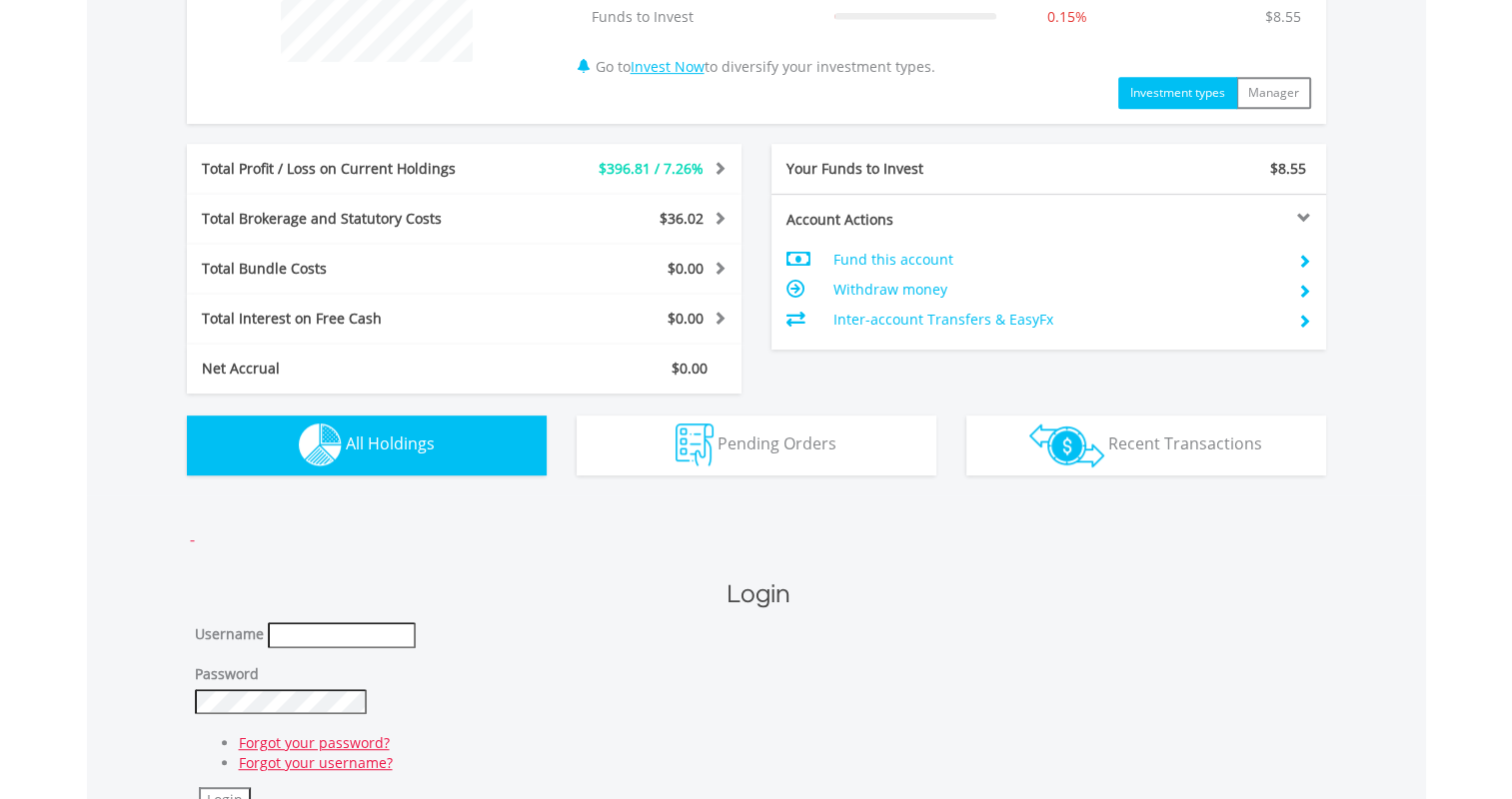 scroll, scrollTop: 1382, scrollLeft: 0, axis: vertical 